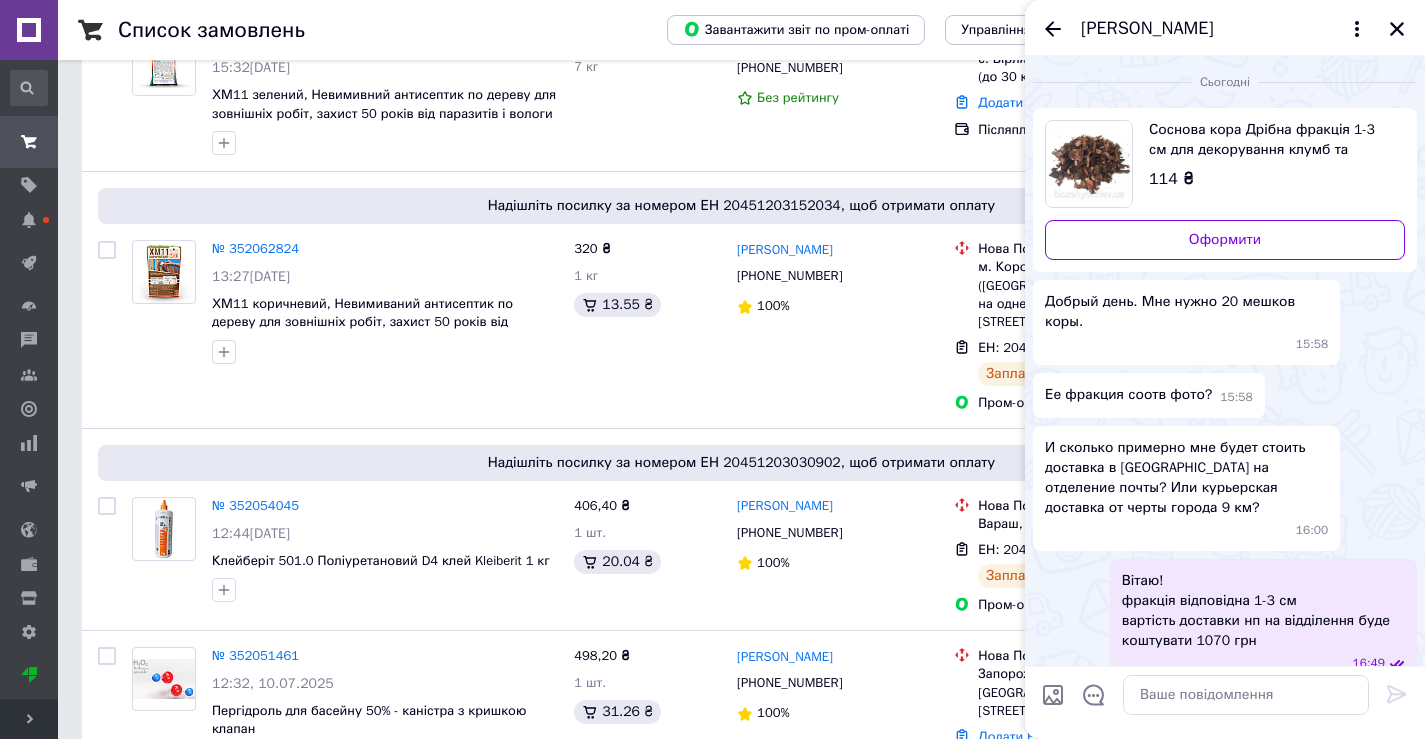 scroll, scrollTop: 200, scrollLeft: 0, axis: vertical 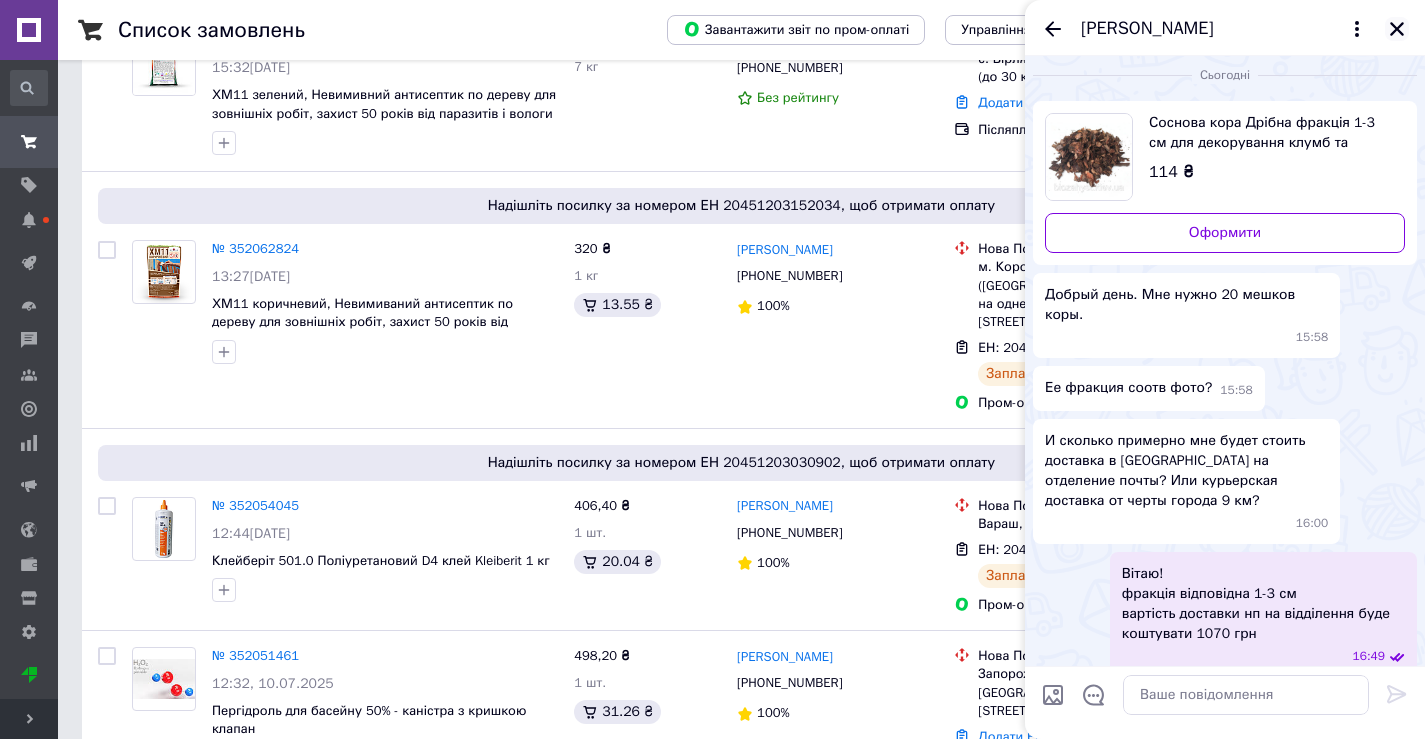 click 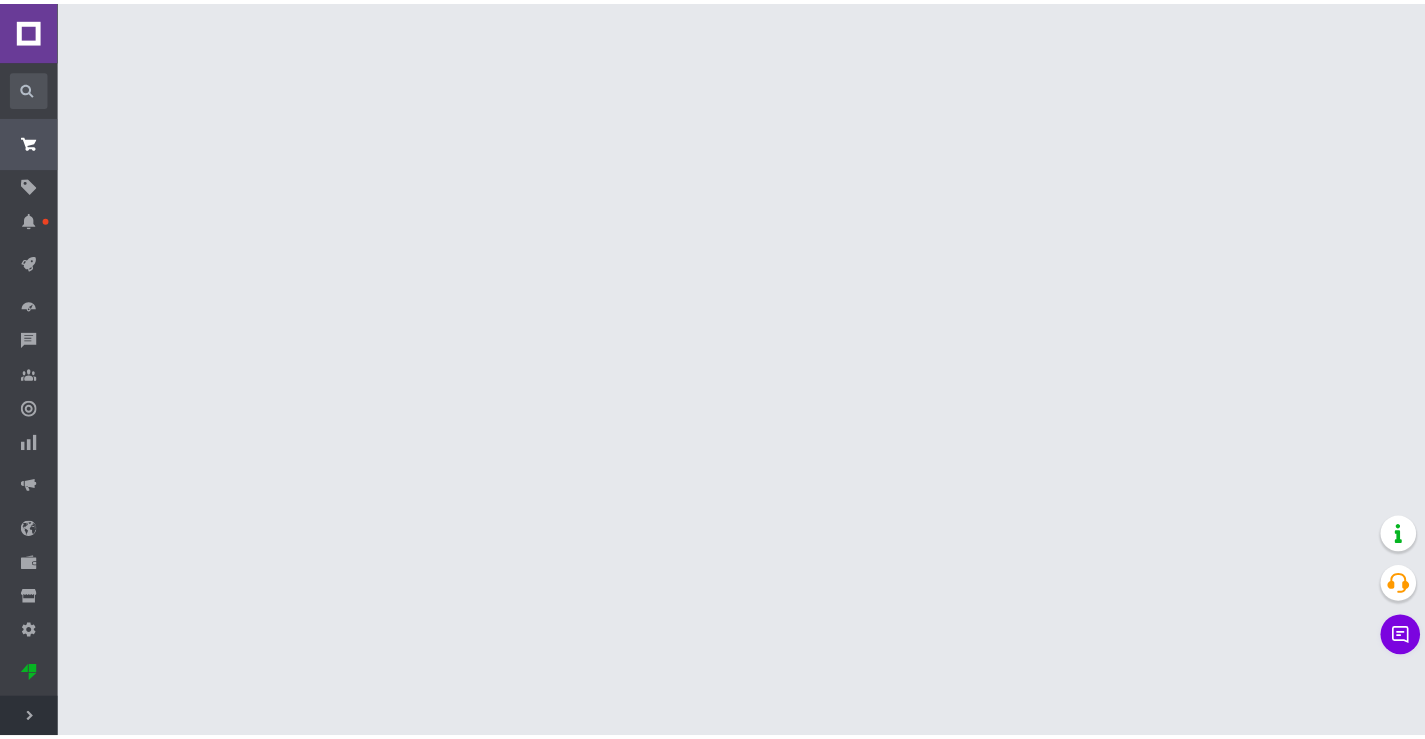 scroll, scrollTop: 0, scrollLeft: 0, axis: both 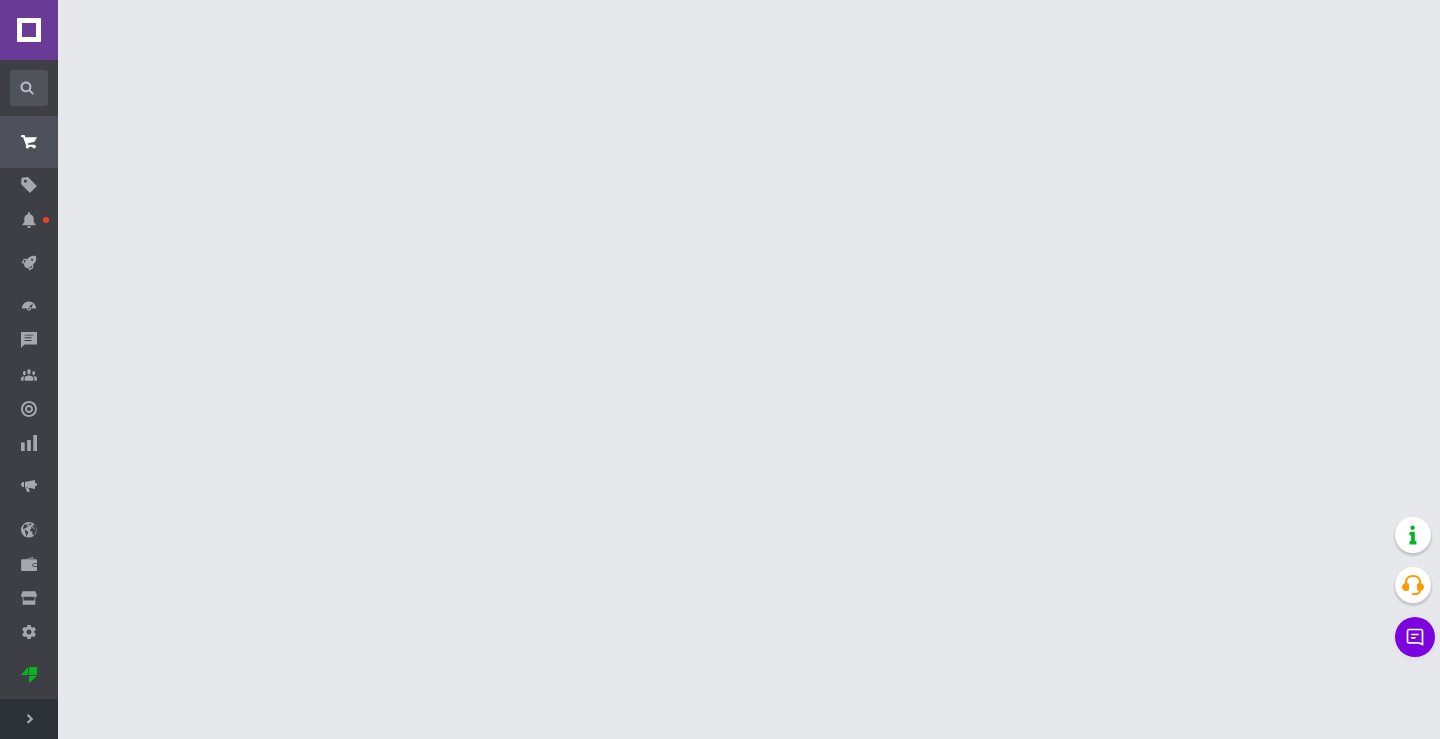click on "ТОВ Науково-технічний союз Ваш ID: 2824486 Сайт ТОВ Науково-технічний союз Кабінет покупця Перевірити стан системи Сторінка на порталі Johnsons.com.ua Довідка Вийти Історія пошуку 351296698 35129669 3512966 3512 343117688 Замовлення та повідомлення Замовлення та повідомлення Замовлення Нові Прийняті Виконані Скасовані Оплачені Відправлено На відправку На збір НеВідповідає Оброблено Замовлення з Розетки Повідомлення Товари та послуги Товари та послуги Позиції Групи та добірки Сезонні знижки Категорії Імпорт Акції та промокоди" at bounding box center (720, 25) 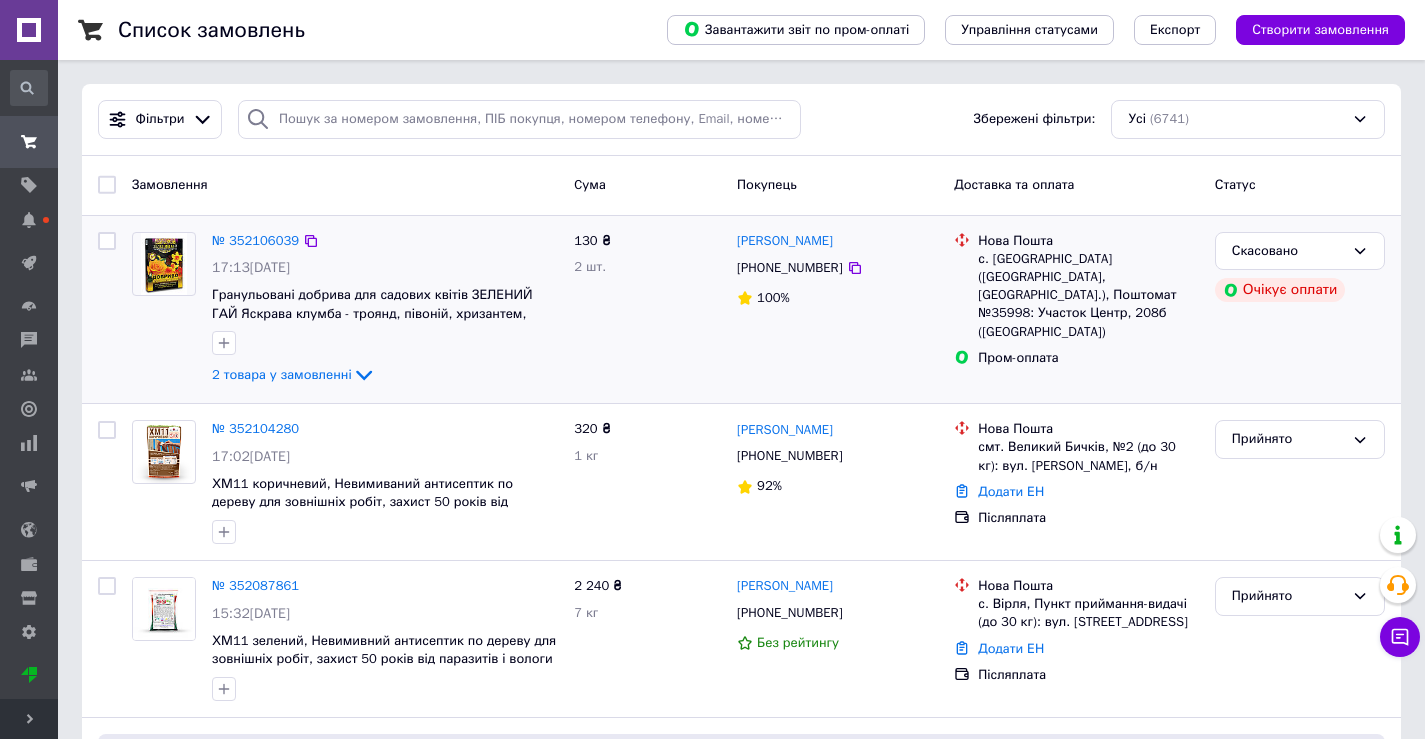 drag, startPoint x: 352, startPoint y: 377, endPoint x: 1007, endPoint y: 376, distance: 655.0008 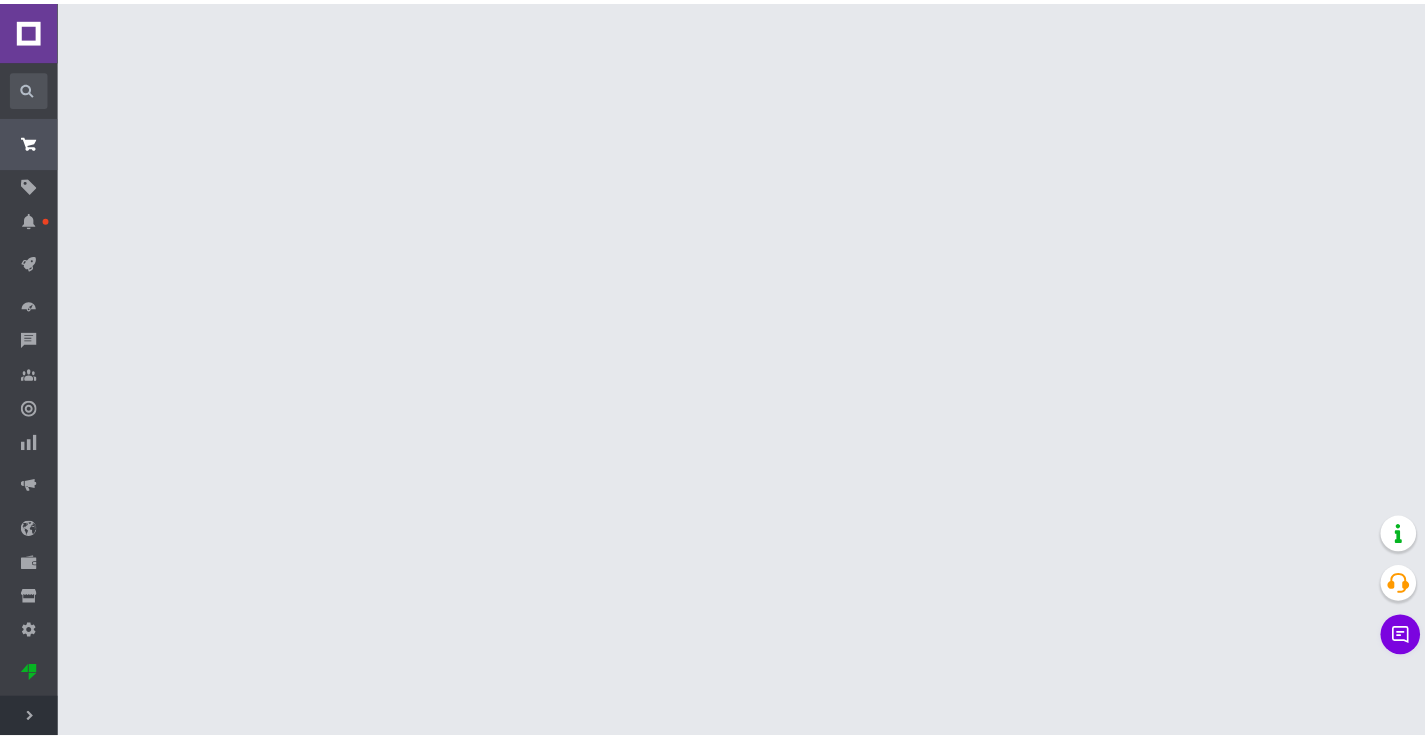 scroll, scrollTop: 0, scrollLeft: 0, axis: both 